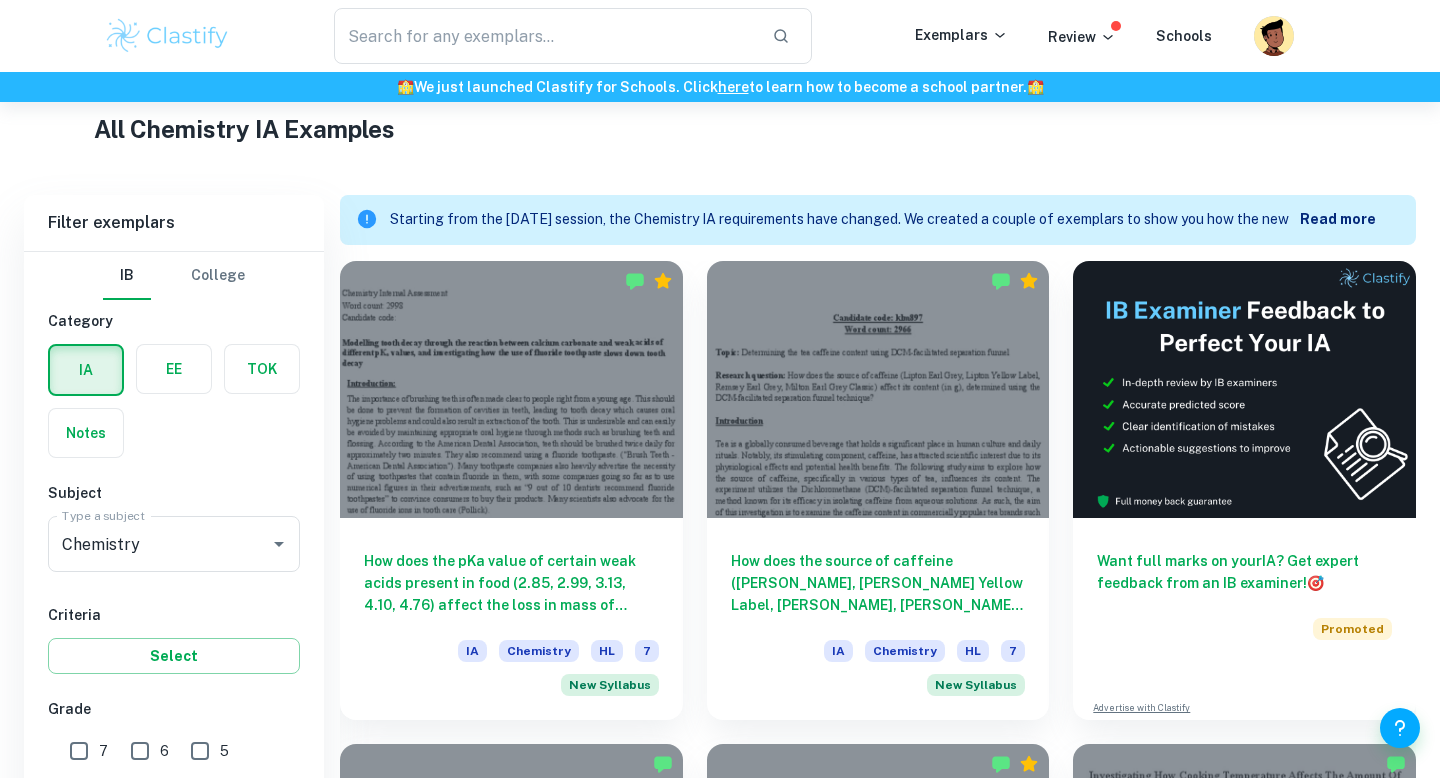scroll, scrollTop: 710, scrollLeft: 0, axis: vertical 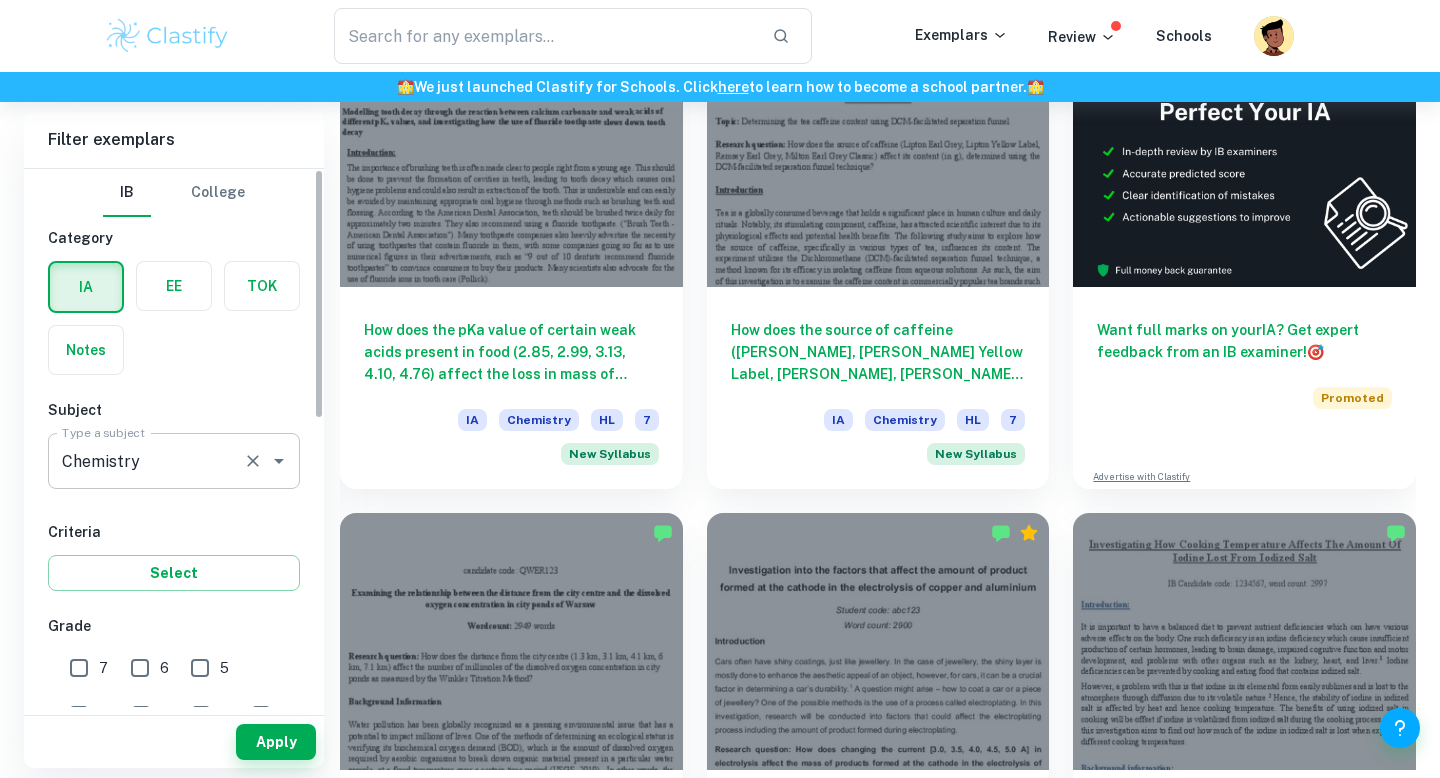 click on "Chemistry" at bounding box center (146, 461) 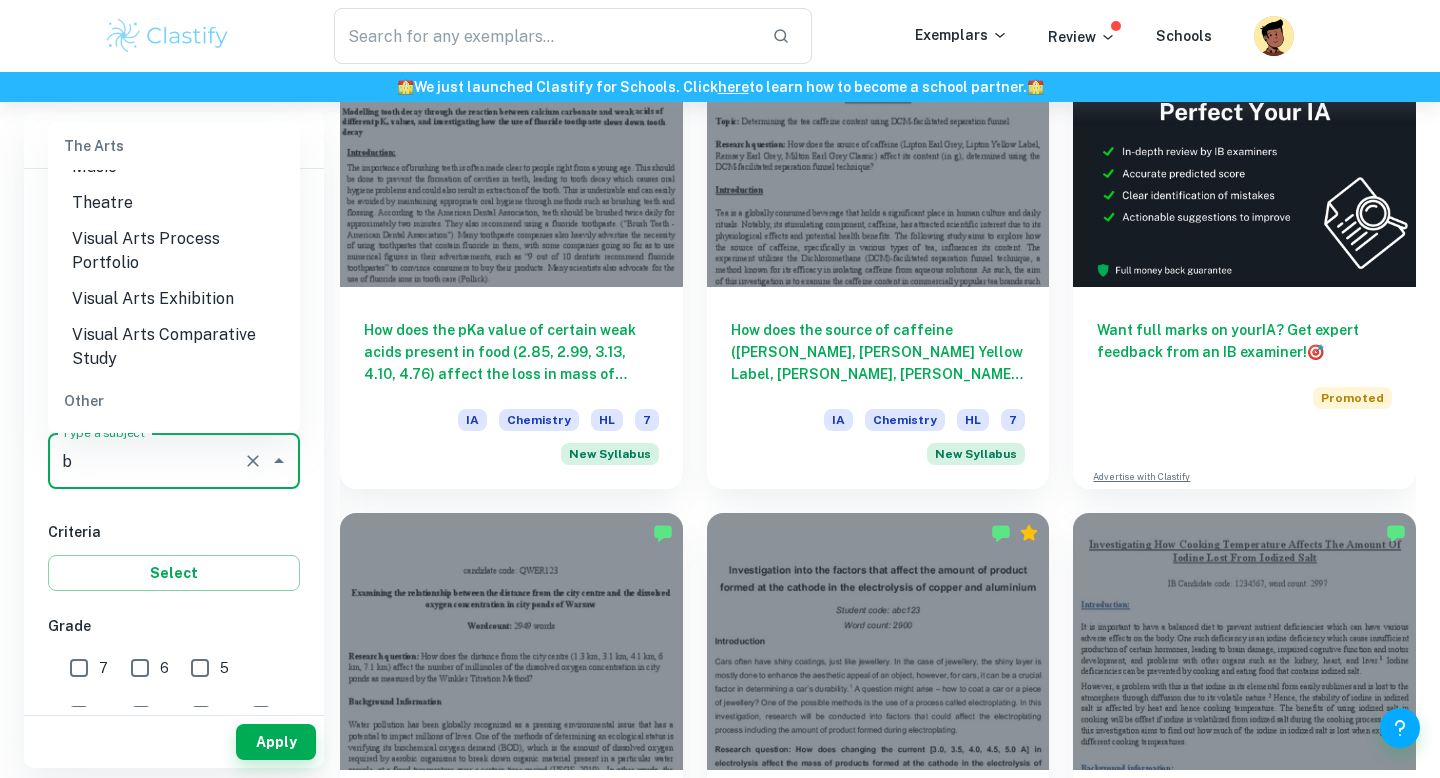 scroll, scrollTop: 0, scrollLeft: 0, axis: both 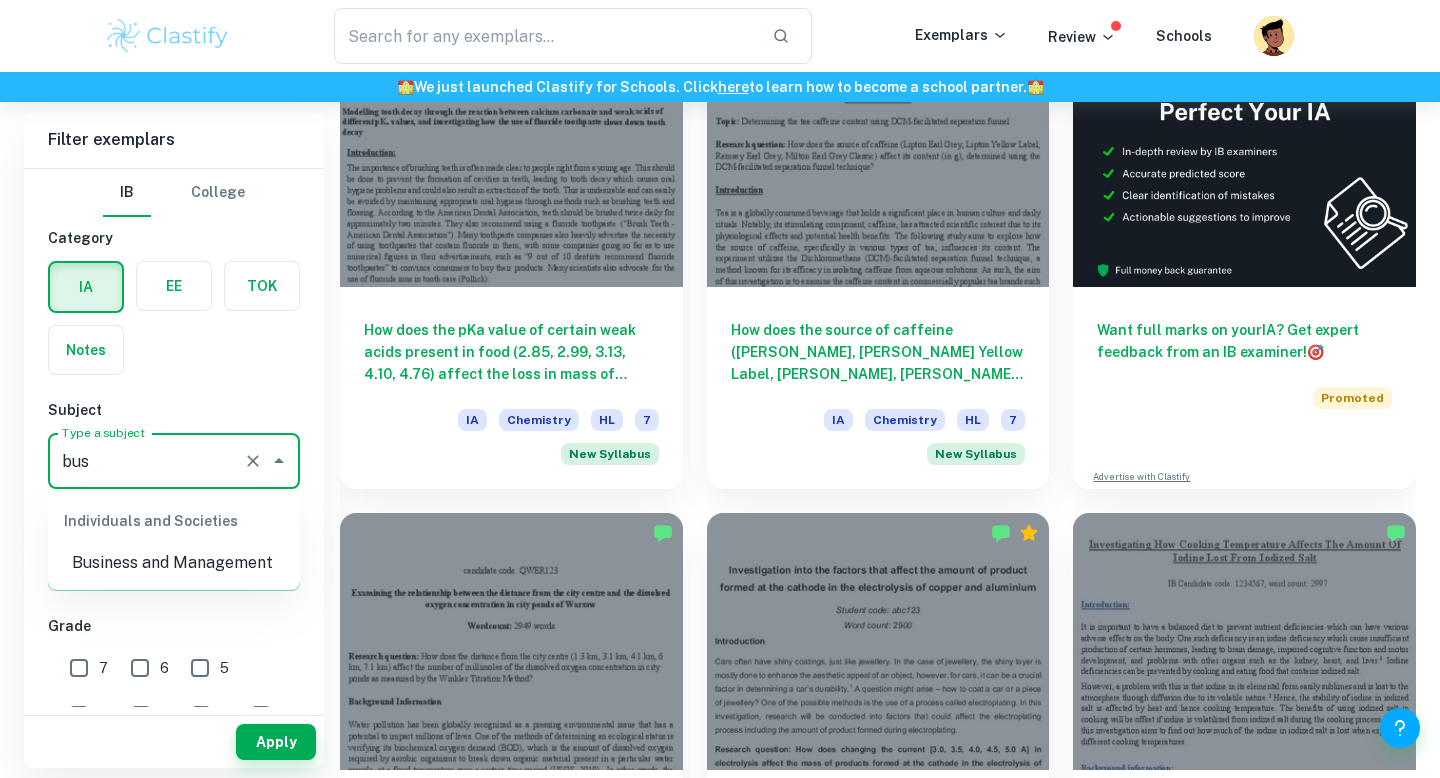 click on "Business and Management" at bounding box center (174, 563) 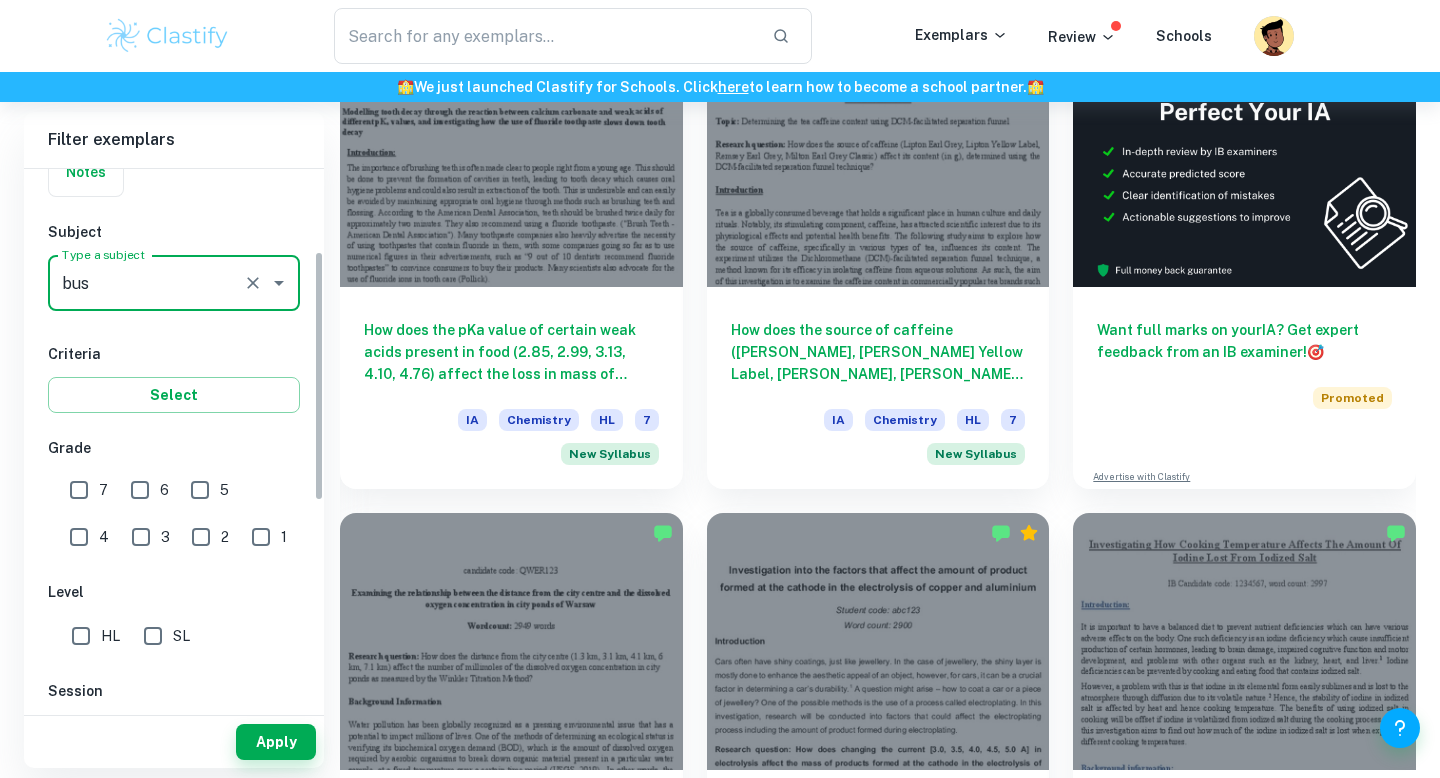 scroll, scrollTop: 215, scrollLeft: 0, axis: vertical 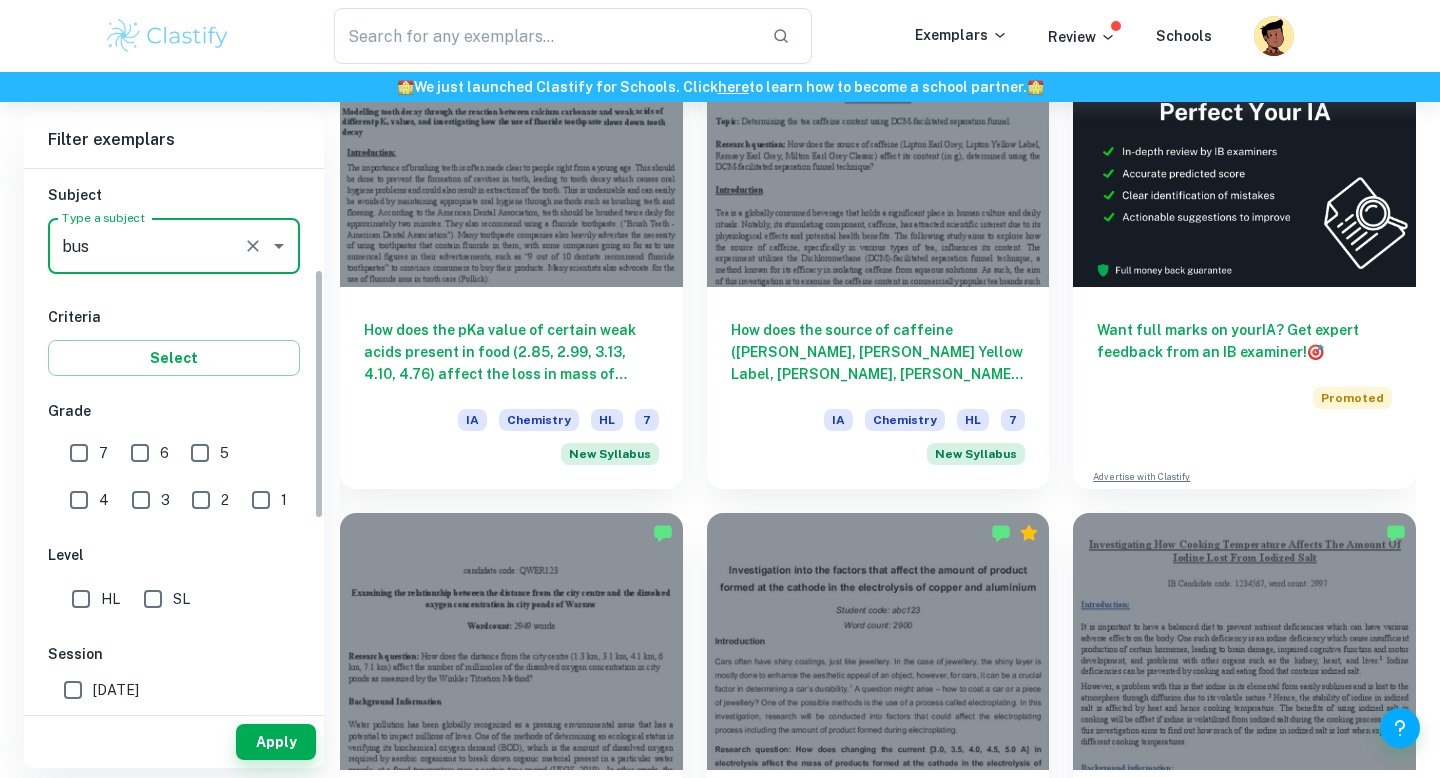 type on "Business and Management" 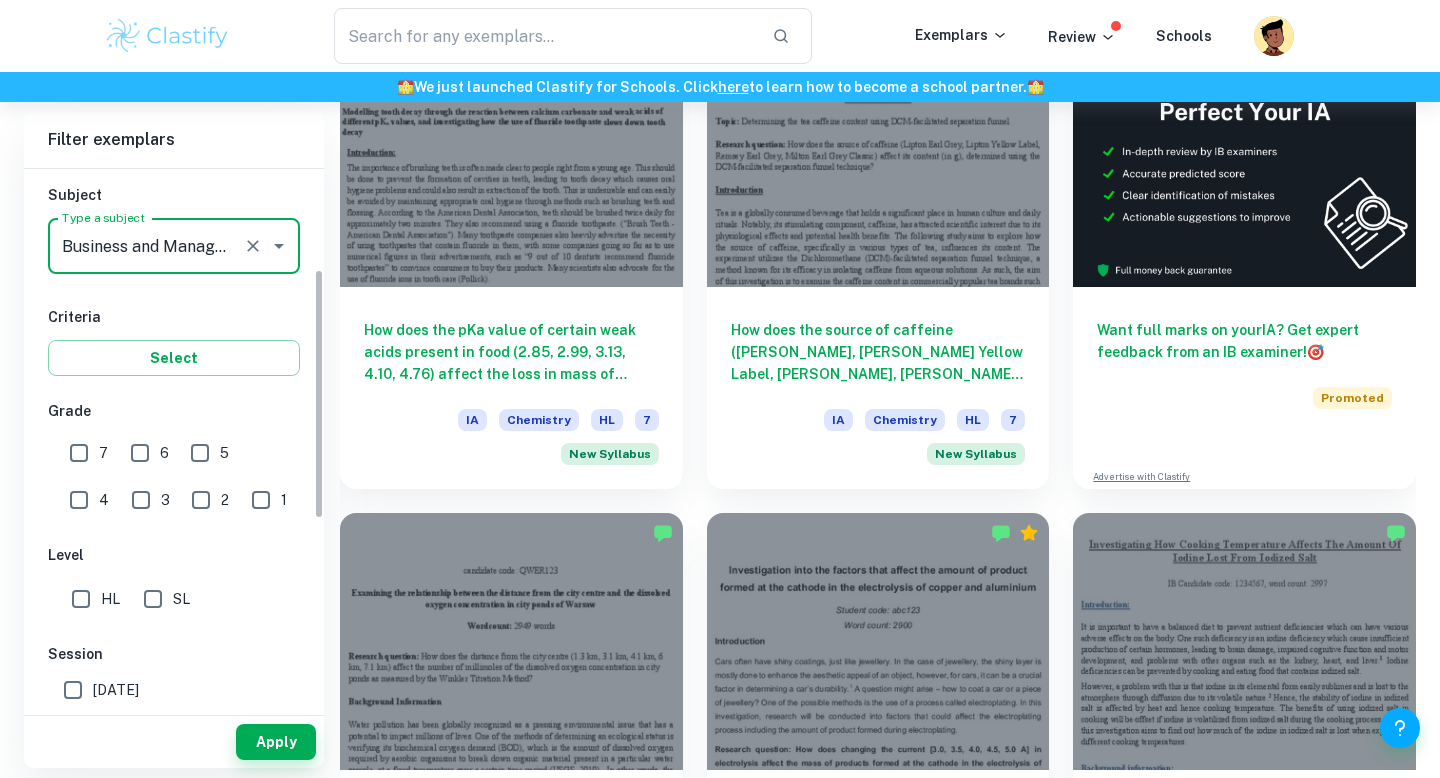 click on "7" at bounding box center (79, 453) 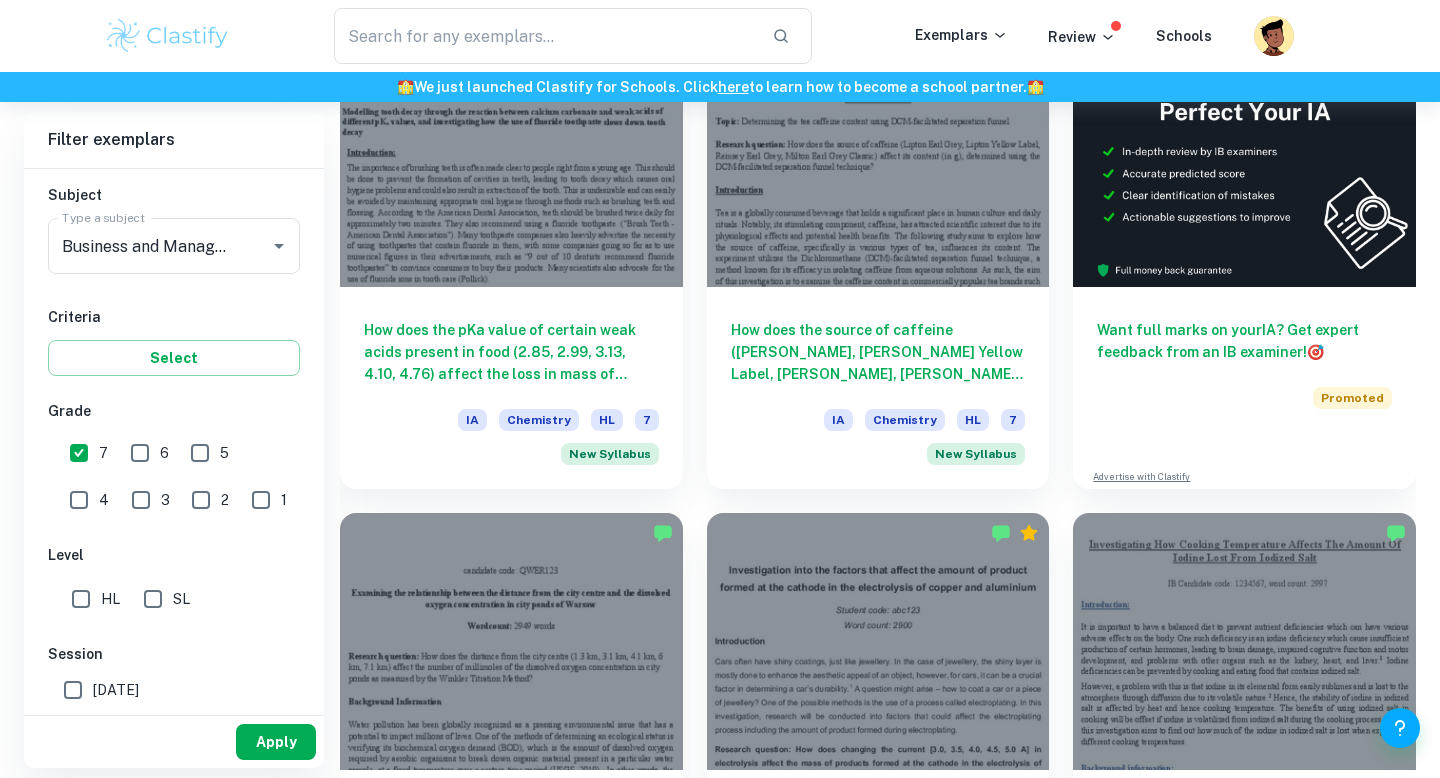 click on "Apply" at bounding box center (276, 742) 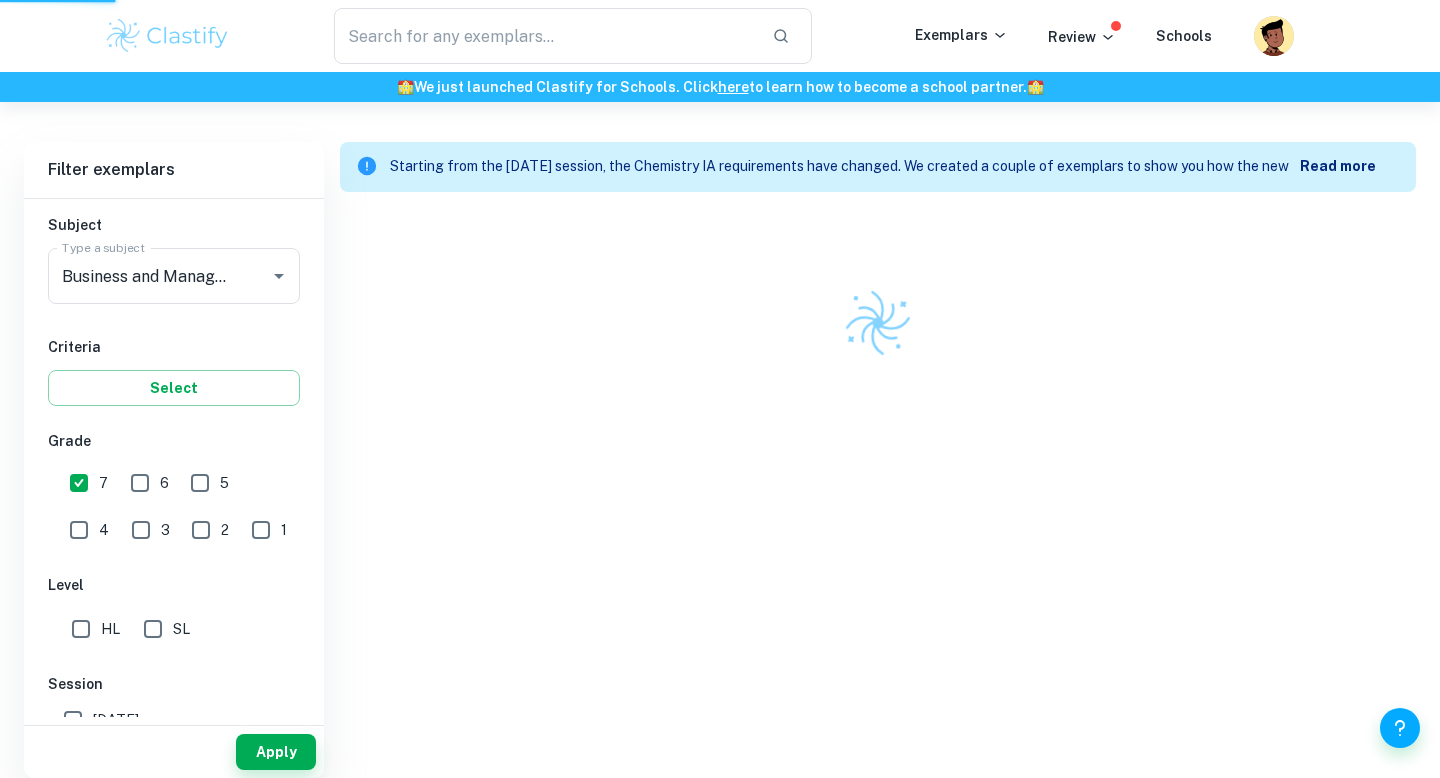 scroll, scrollTop: 522, scrollLeft: 0, axis: vertical 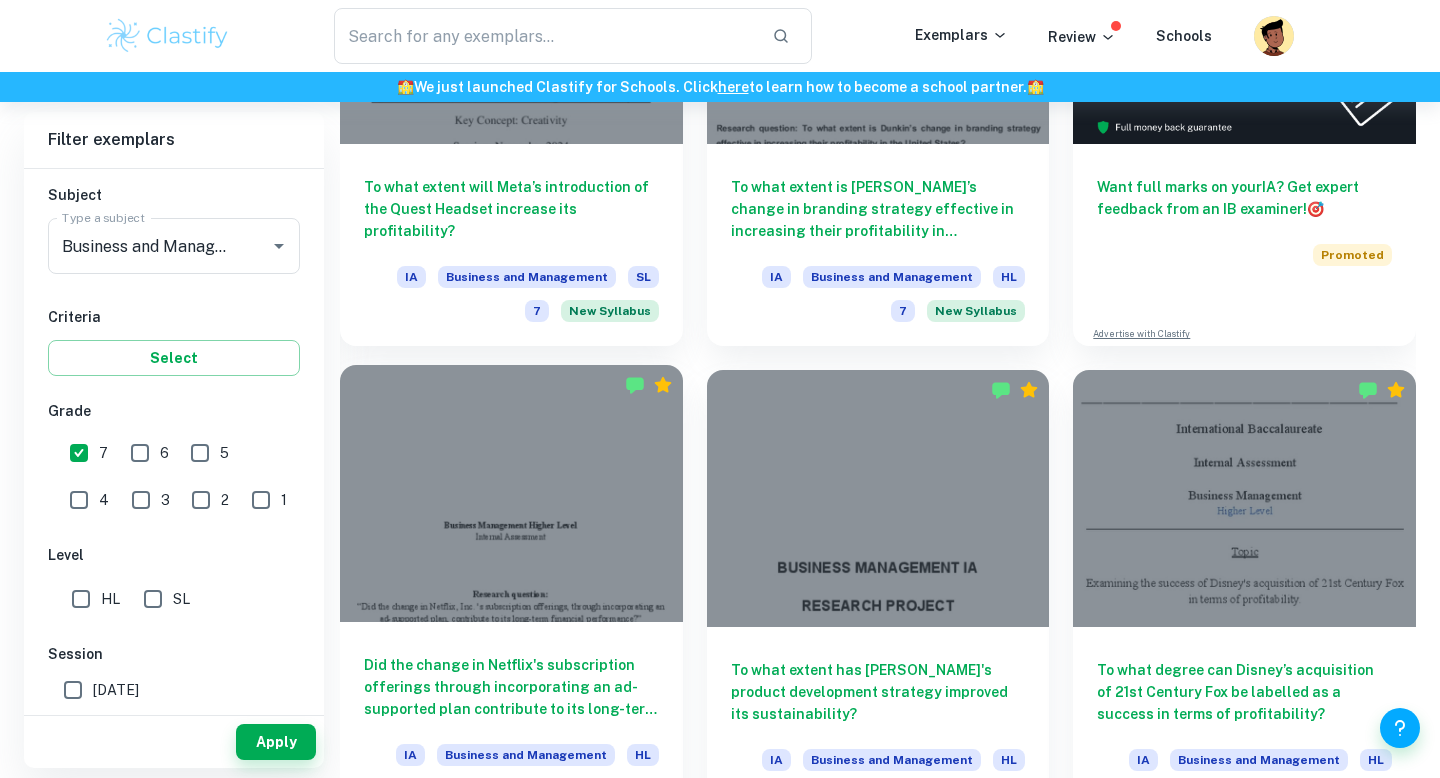 click on "Did the change in Netflix's subscription offerings through incorporating an ad-supported
plan contribute to its long-term financial performance? IA Business and Management HL 7 New Syllabus" at bounding box center (511, 723) 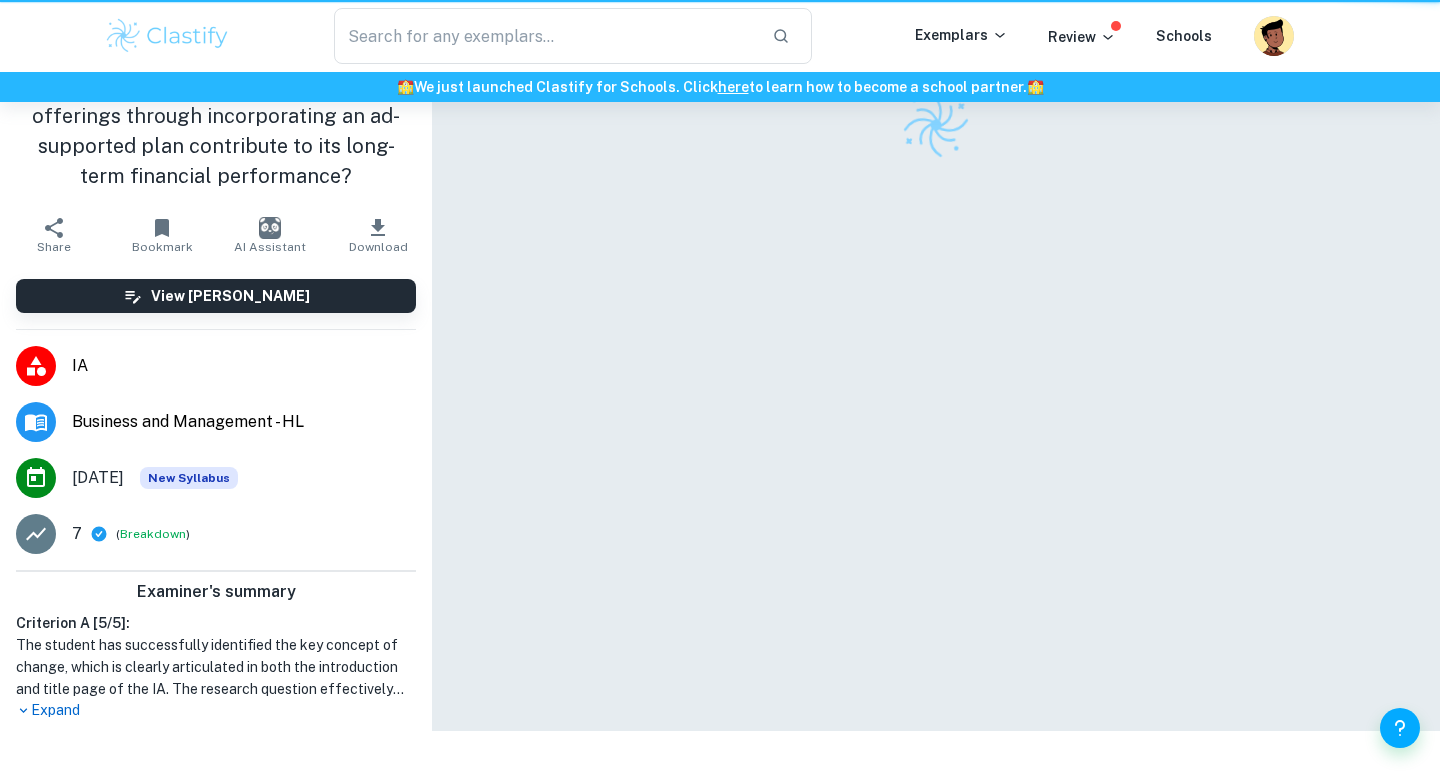 scroll, scrollTop: 0, scrollLeft: 0, axis: both 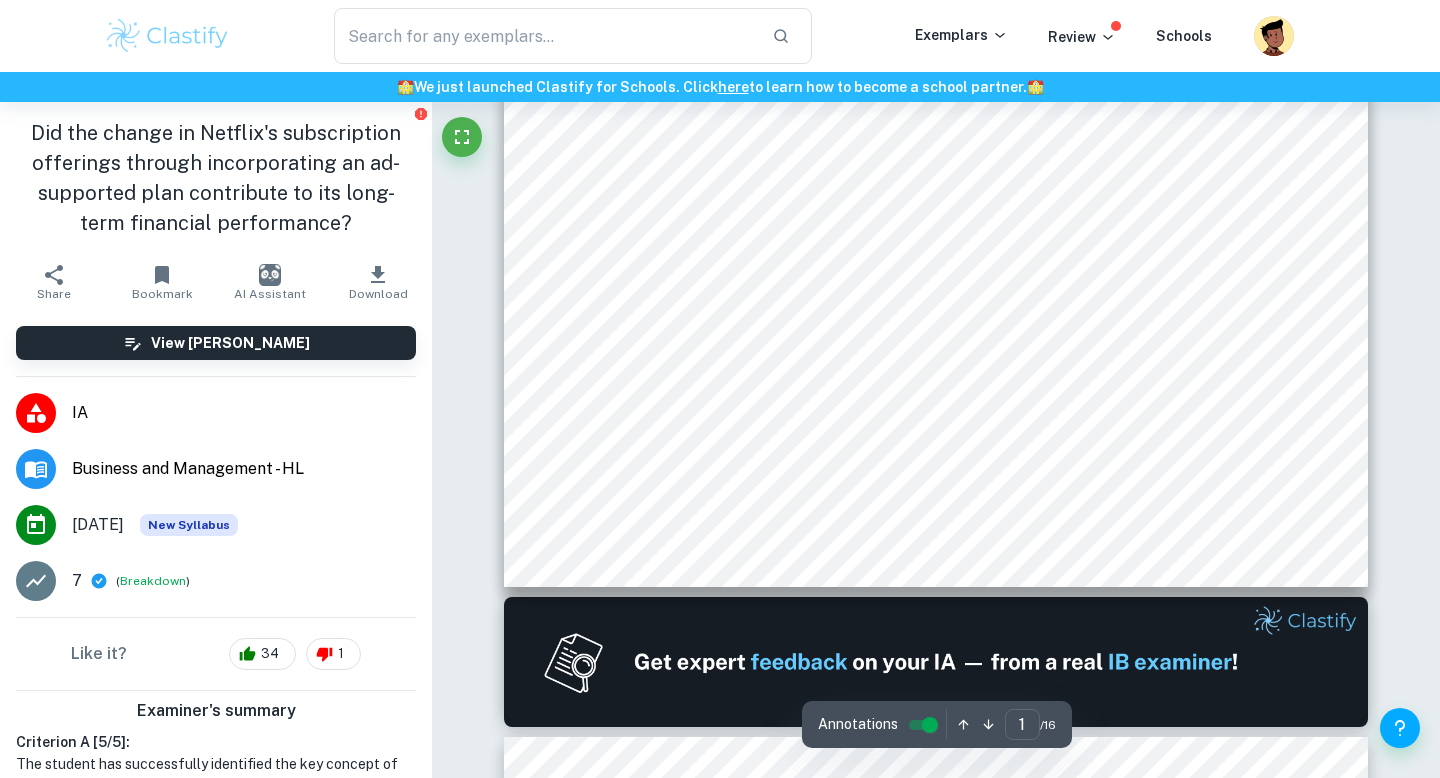 type on "2" 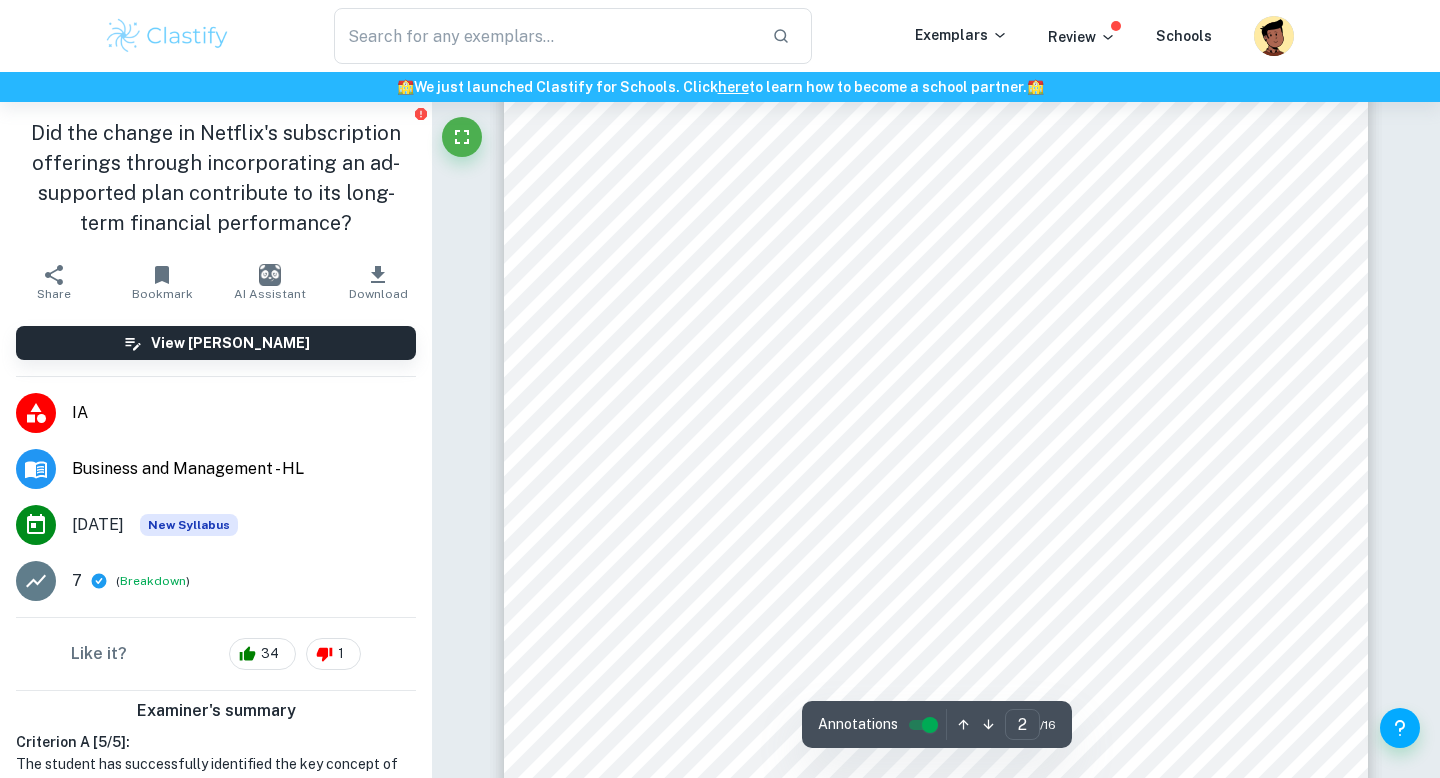 scroll, scrollTop: 1515, scrollLeft: 0, axis: vertical 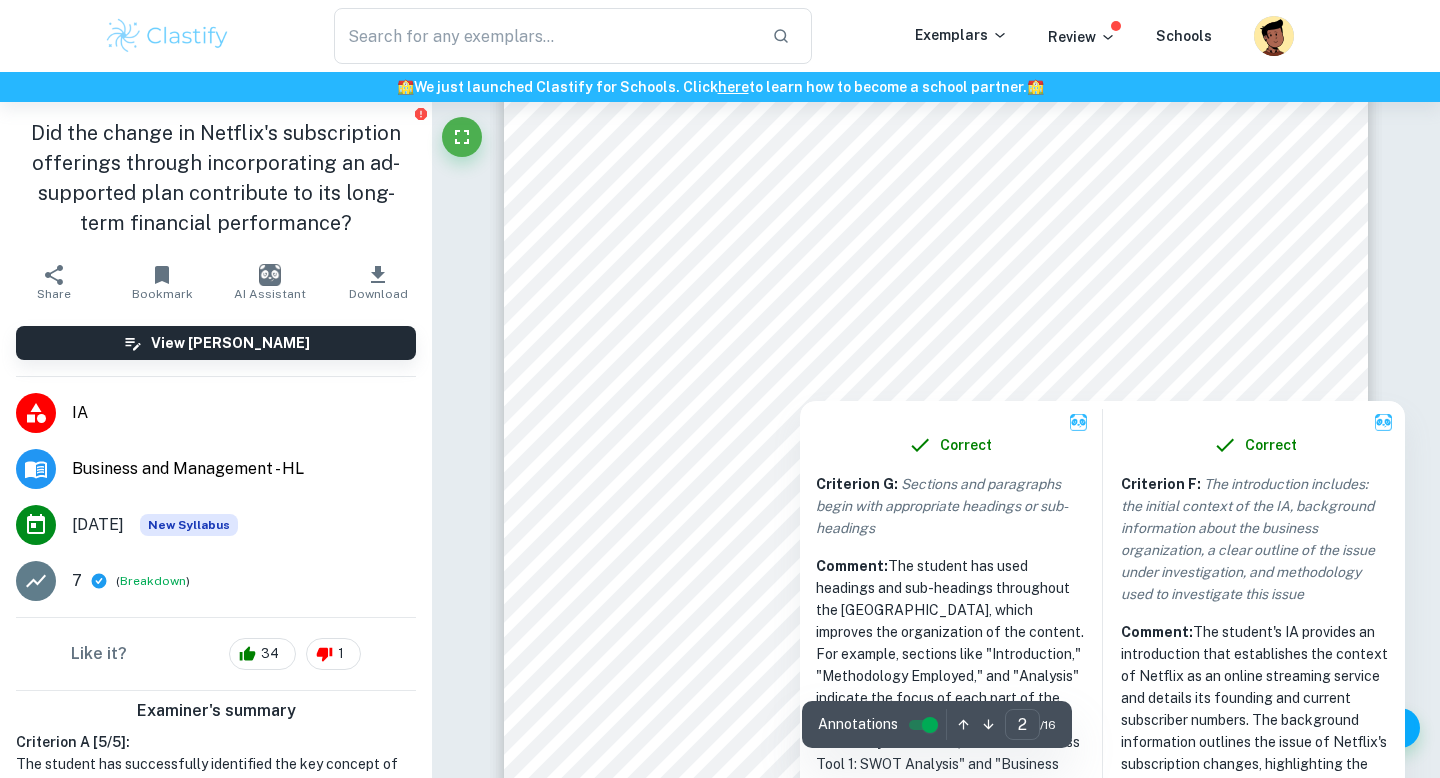 click at bounding box center [935, 186] 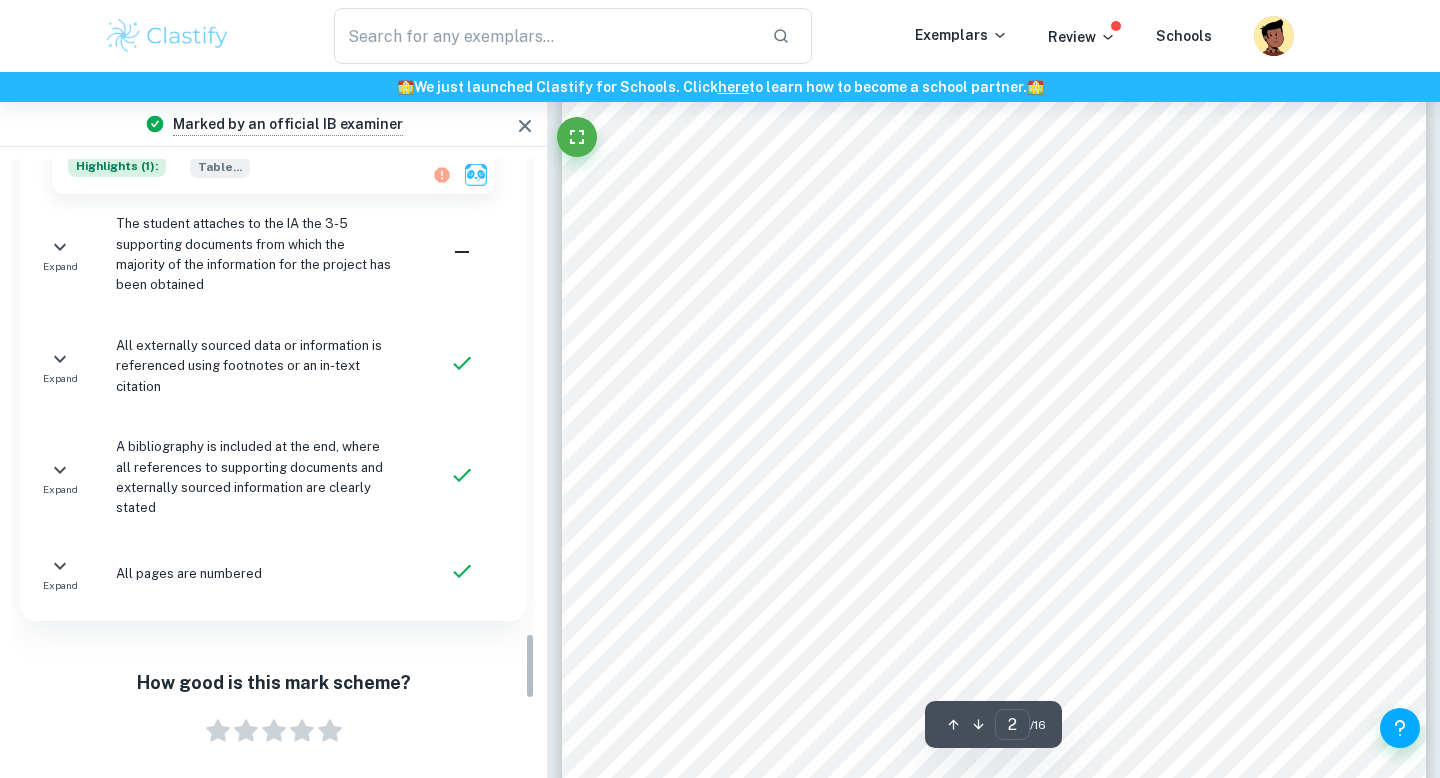 scroll, scrollTop: 4332, scrollLeft: 0, axis: vertical 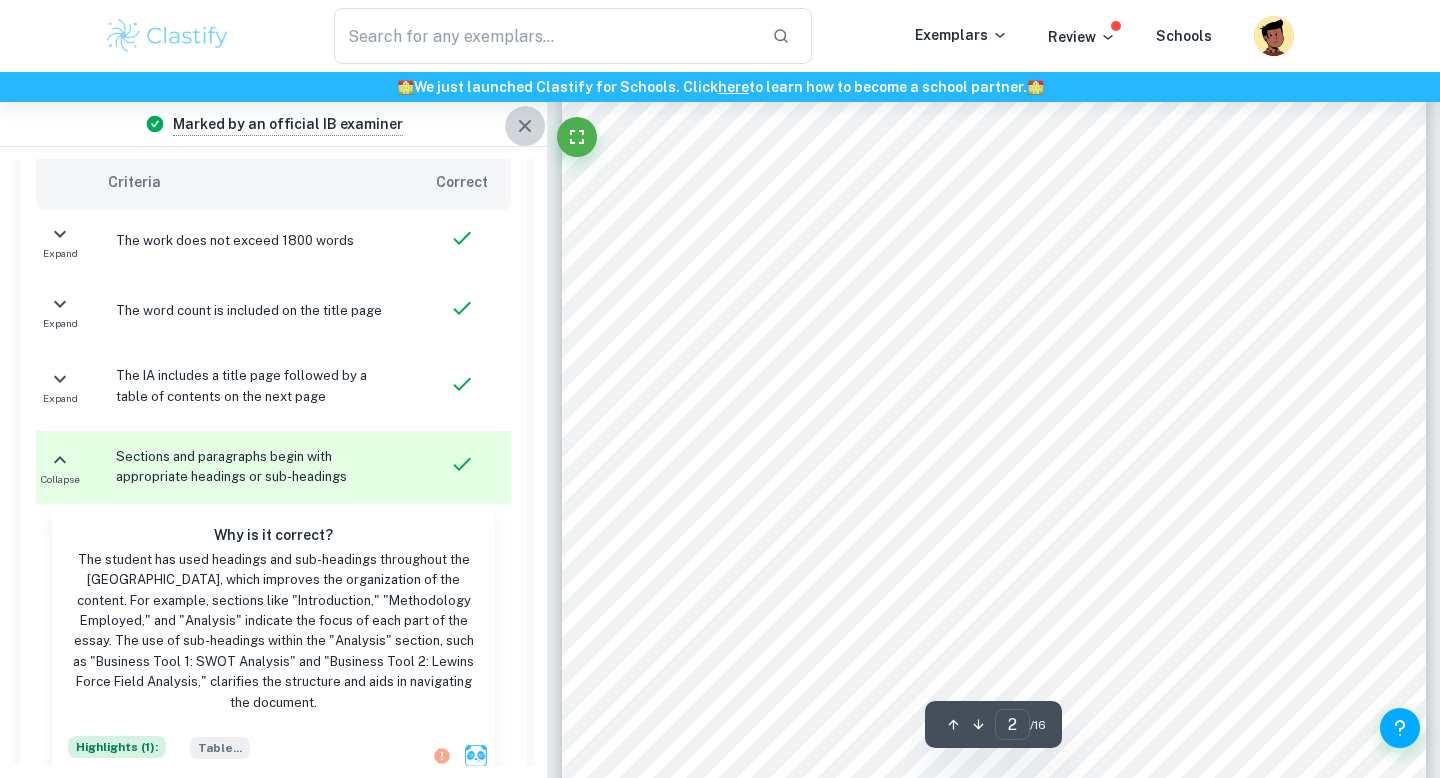 click 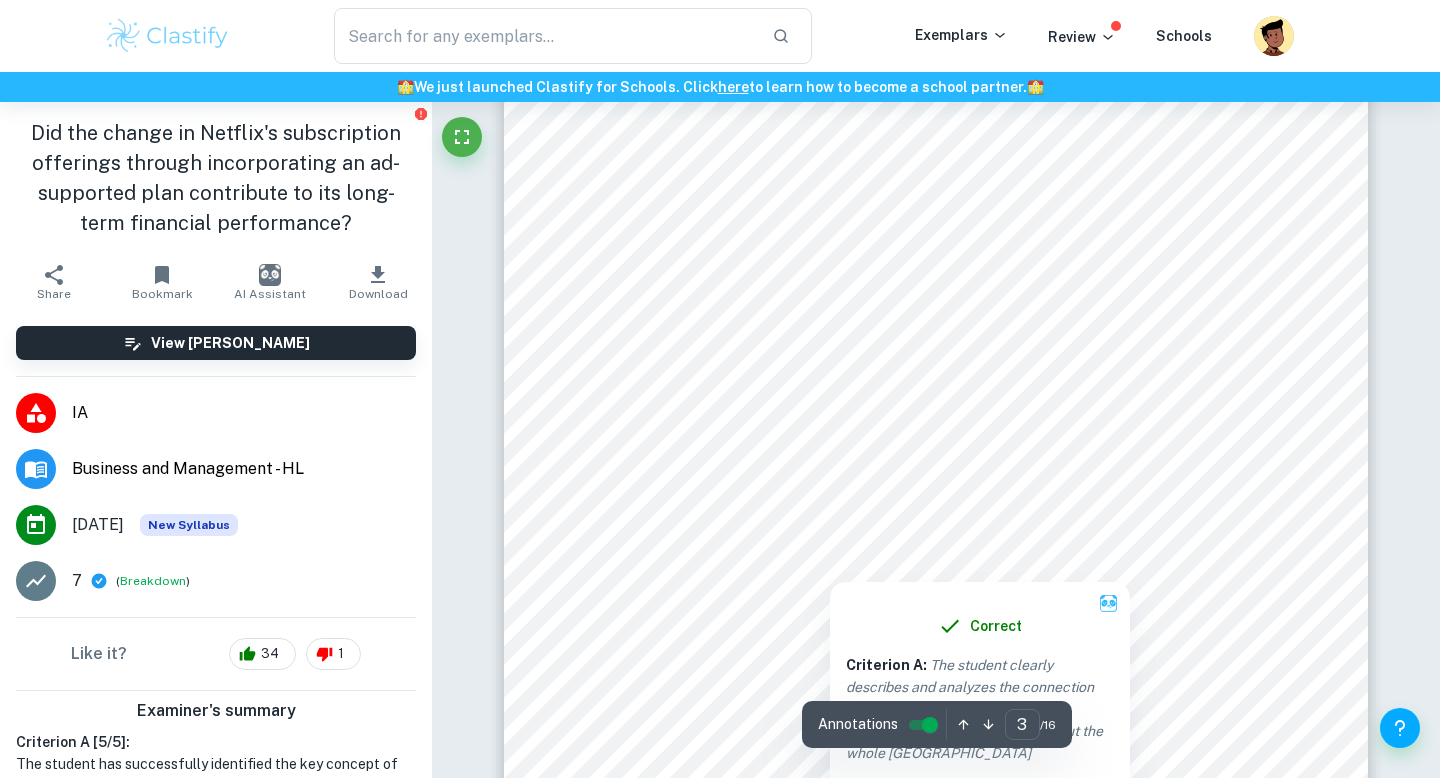 scroll, scrollTop: 2976, scrollLeft: 0, axis: vertical 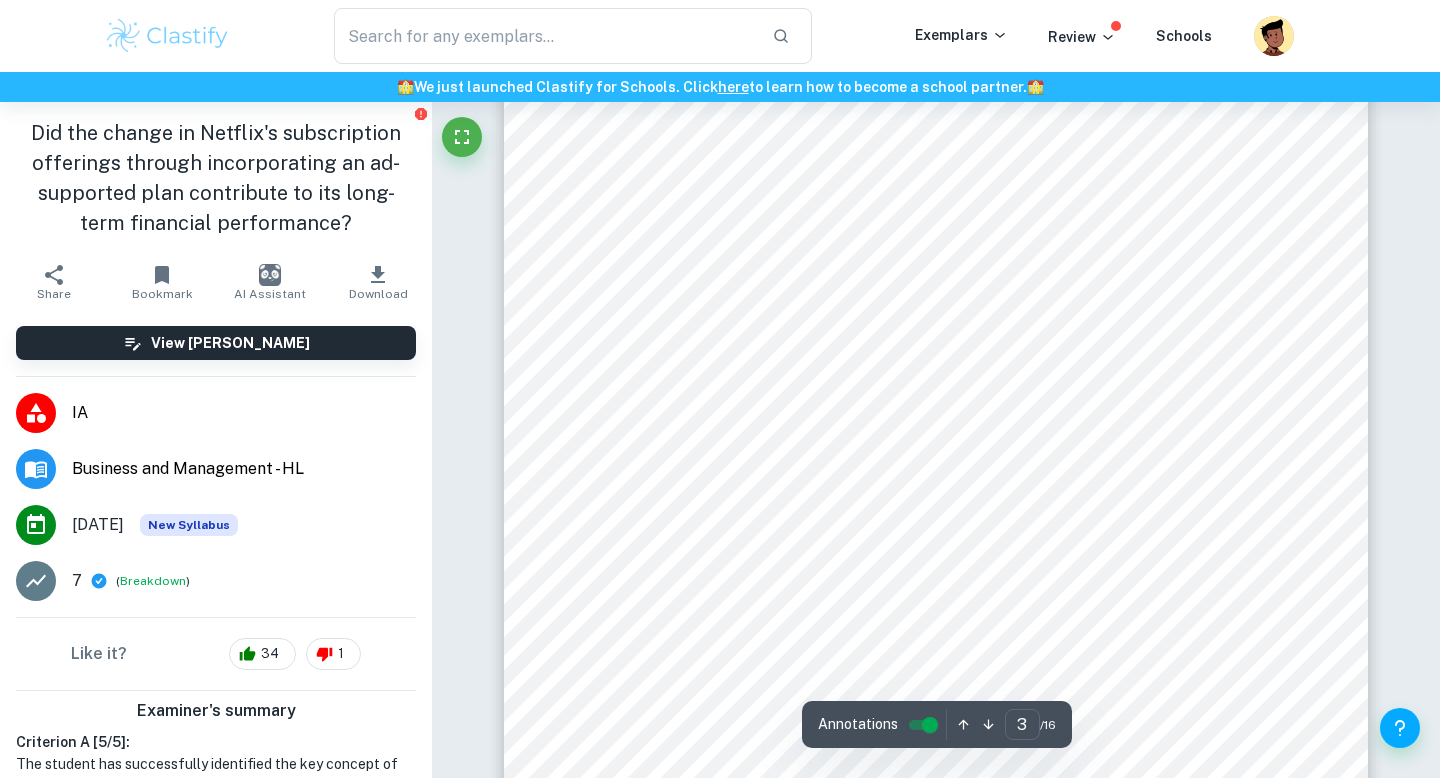 drag, startPoint x: 577, startPoint y: 302, endPoint x: 1057, endPoint y: 556, distance: 543.0617 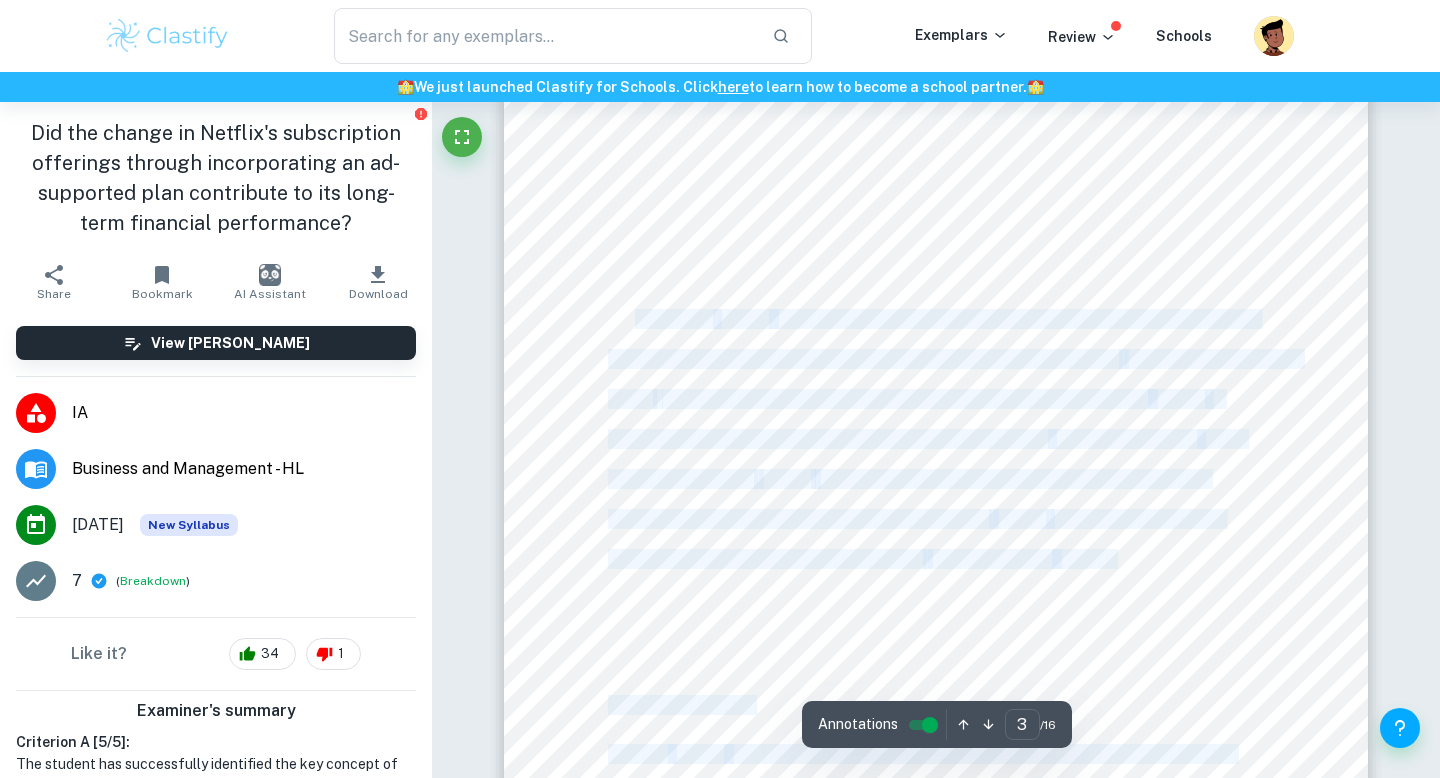 drag, startPoint x: 1099, startPoint y: 545, endPoint x: 634, endPoint y: 315, distance: 518.7726 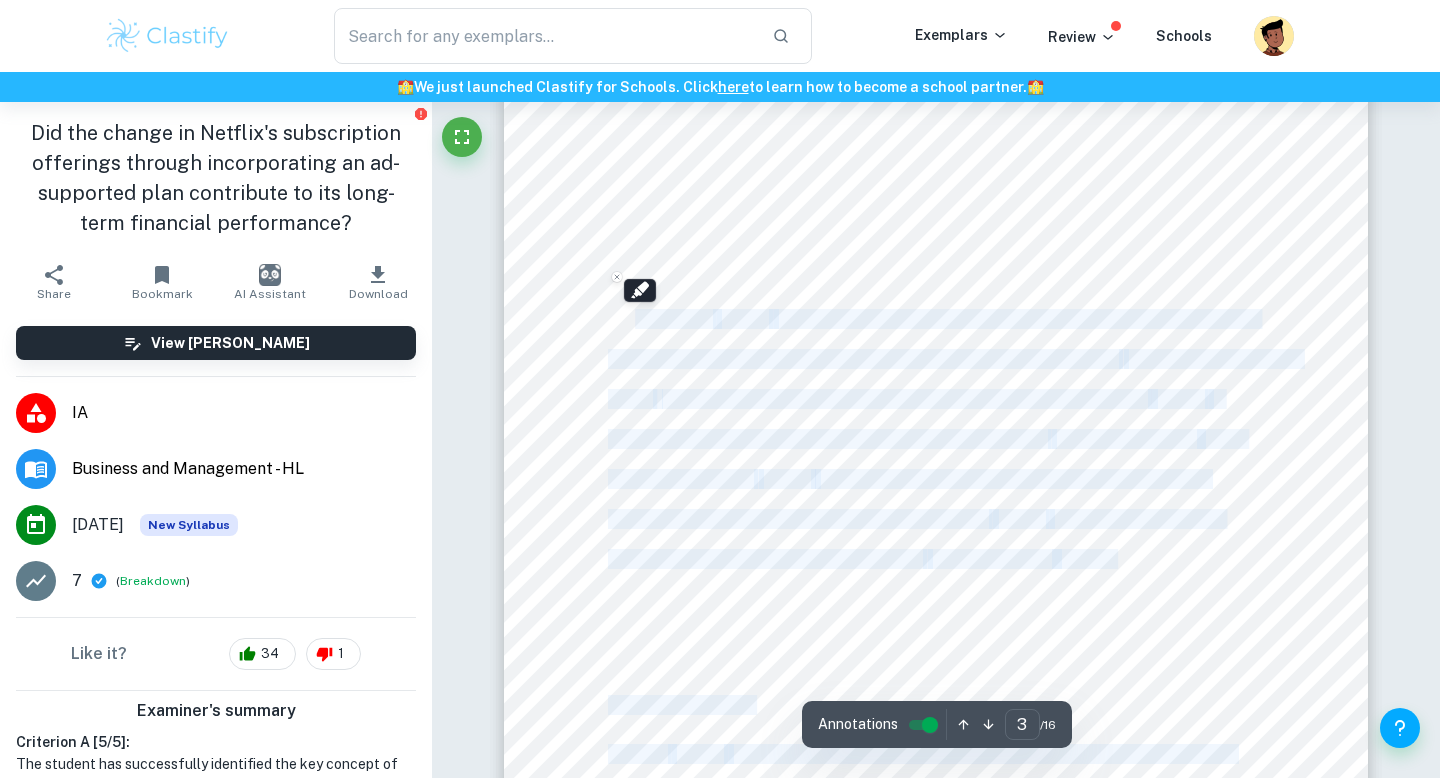 click on "Introduction Netflix, Inc. is an online streaming service founded in [DATE] by [PERSON_NAME] and [PERSON_NAME] that offers shows and movies available to watch instantly in exchange for monthly subscription fees   (Fukunaga, 2023) . It reported having 247 million paying subscribers worldwide in the third quarter of 2023 ([PERSON_NAME], 2023). However, in [DATE], Netflix   changed   its subscription offerings, incorporating a new ad-supported cheaper plan while increasing the prices of its original offerings, impacting current customers   (SD1: Netflix, Inc., 2023) . This change   was implemented in [DATE], initially receiving particularly negative reactions   (SD2: [PERSON_NAME], 2023) . The concept of   change   is at the essence of the paper as the collective Unique Selling Point of the streaming industry was eliminating the advert experience of cable TV   (SD2: [PERSON_NAME], 2023).   The current state of streaming pushed many companies like Netflix to   change   to   (SD4: CNBC, 2023).   In this paper, I have defined" at bounding box center [936, 356] 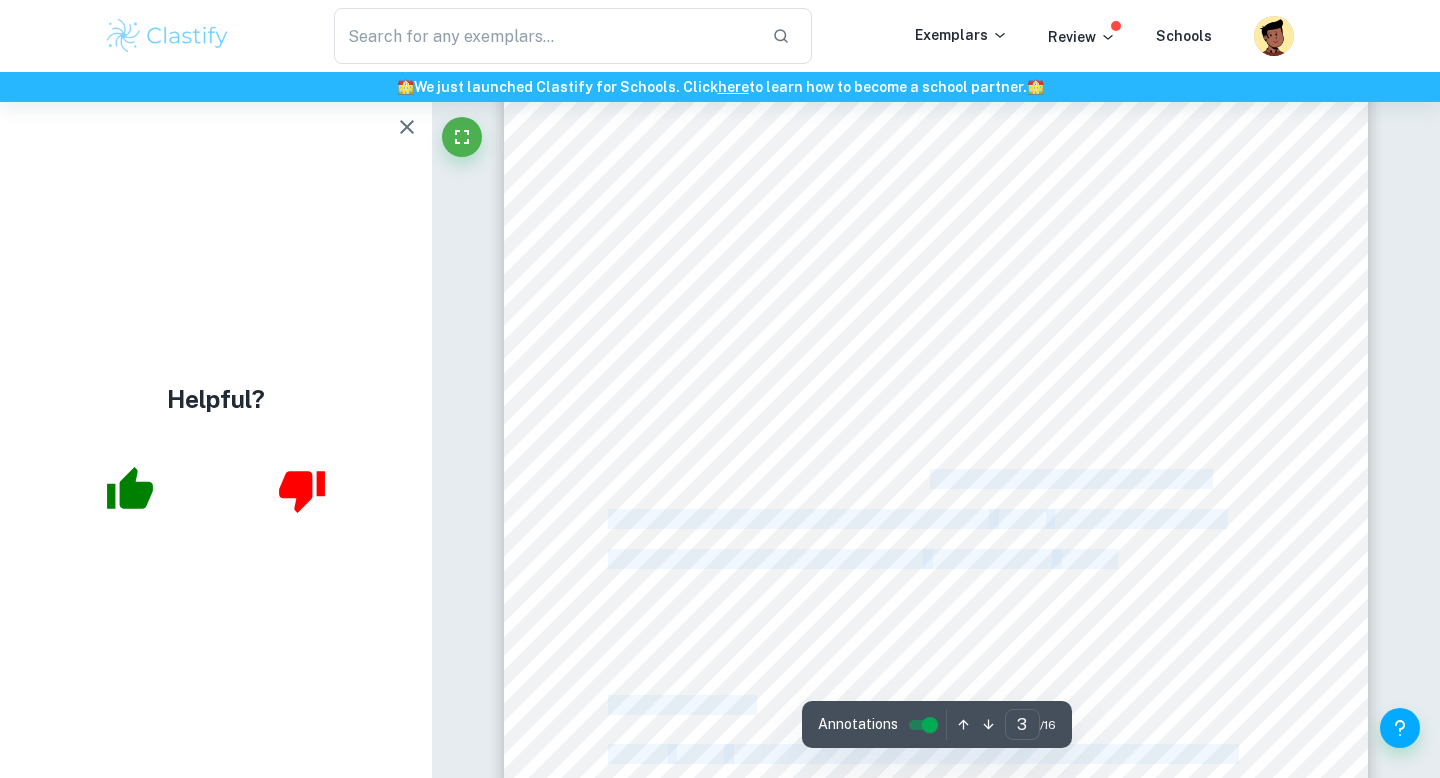 drag, startPoint x: 583, startPoint y: 256, endPoint x: 929, endPoint y: 483, distance: 413.8176 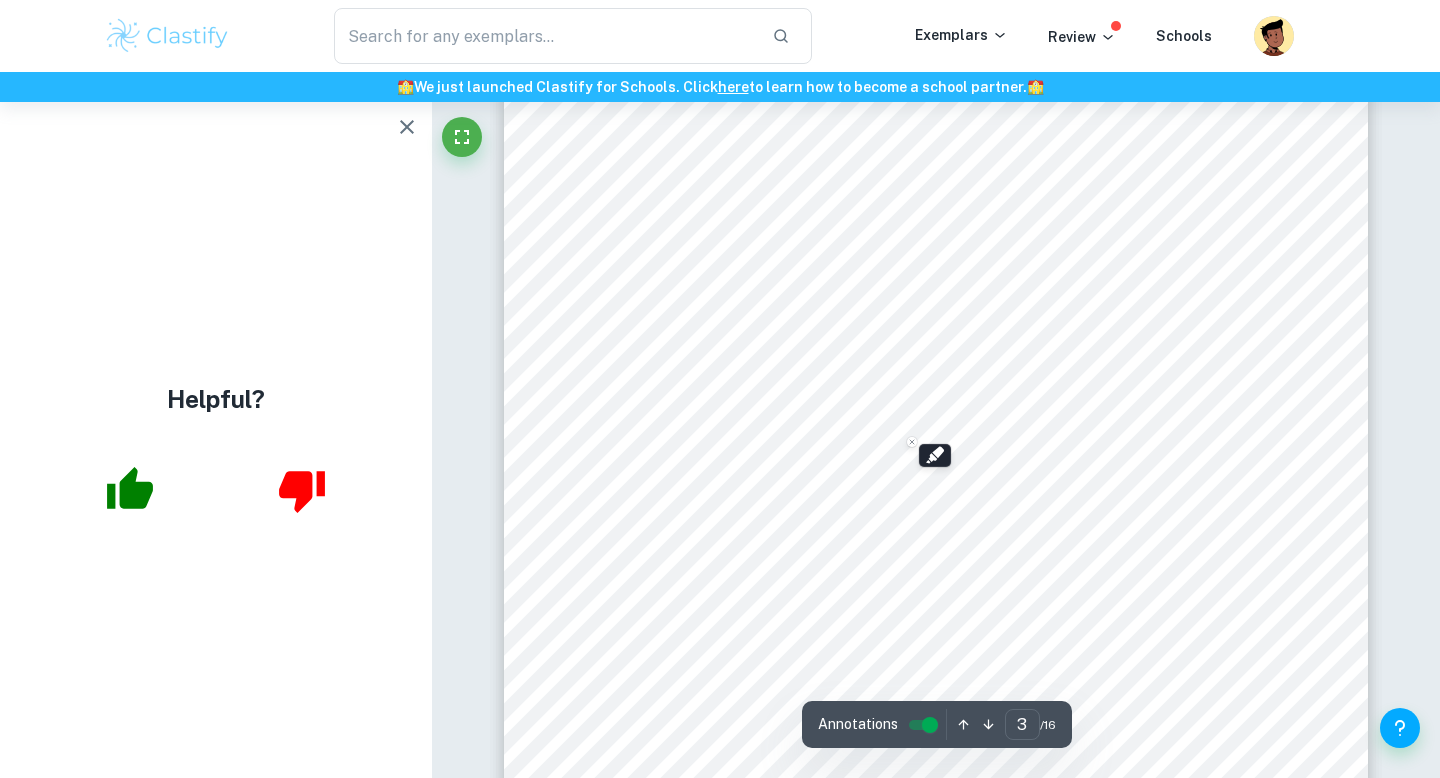 click on "Introduction Netflix, Inc. is an online streaming service founded in [DATE] by [PERSON_NAME] and [PERSON_NAME] that offers shows and movies available to watch instantly in exchange for monthly subscription fees   (Fukunaga, 2023) . It reported having 247 million paying subscribers worldwide in the third quarter of 2023 ([PERSON_NAME], 2023). However, in [DATE], Netflix   changed   its subscription offerings, incorporating a new ad-supported cheaper plan while increasing the prices of its original offerings, impacting current customers   (SD1: Netflix, Inc., 2023) . This change   was implemented in [DATE], initially receiving particularly negative reactions   (SD2: [PERSON_NAME], 2023) . The concept of   change   is at the essence of the paper as the collective Unique Selling Point of the streaming industry was eliminating the advert experience of cable TV   (SD2: [PERSON_NAME], 2023).   The current state of streaming pushed many companies like Netflix to   change   to   (SD4: CNBC, 2023).   In this paper, I have defined" at bounding box center (936, 356) 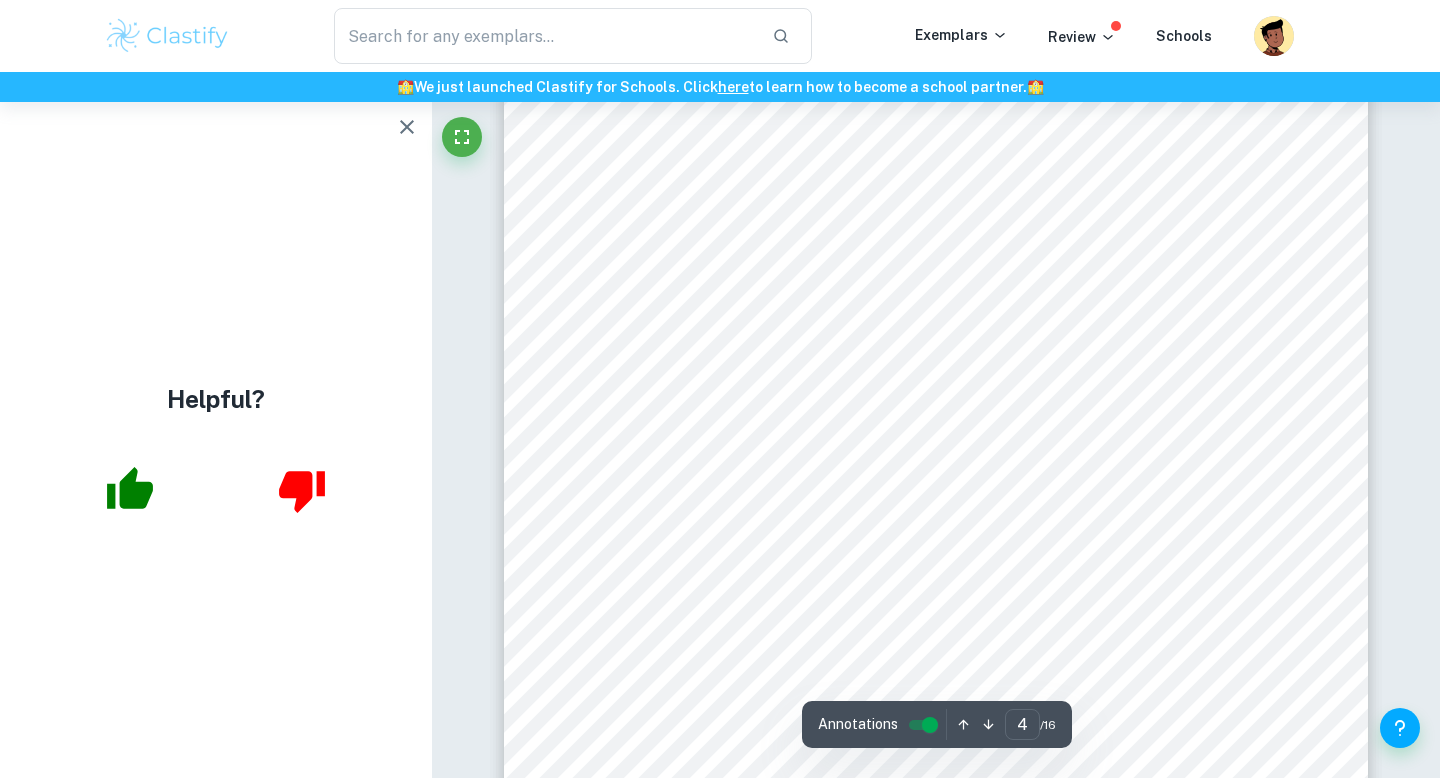 scroll, scrollTop: 4356, scrollLeft: 0, axis: vertical 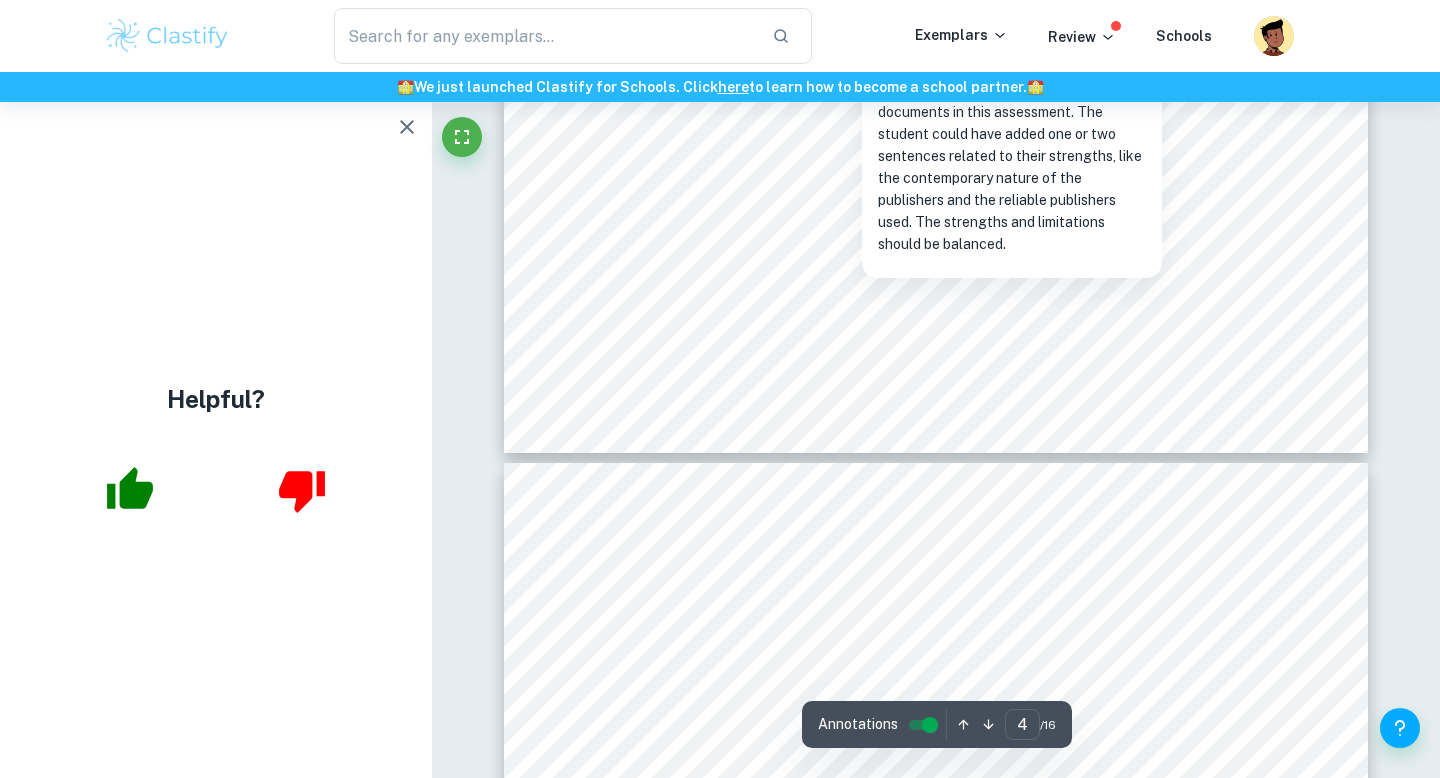 type on "5" 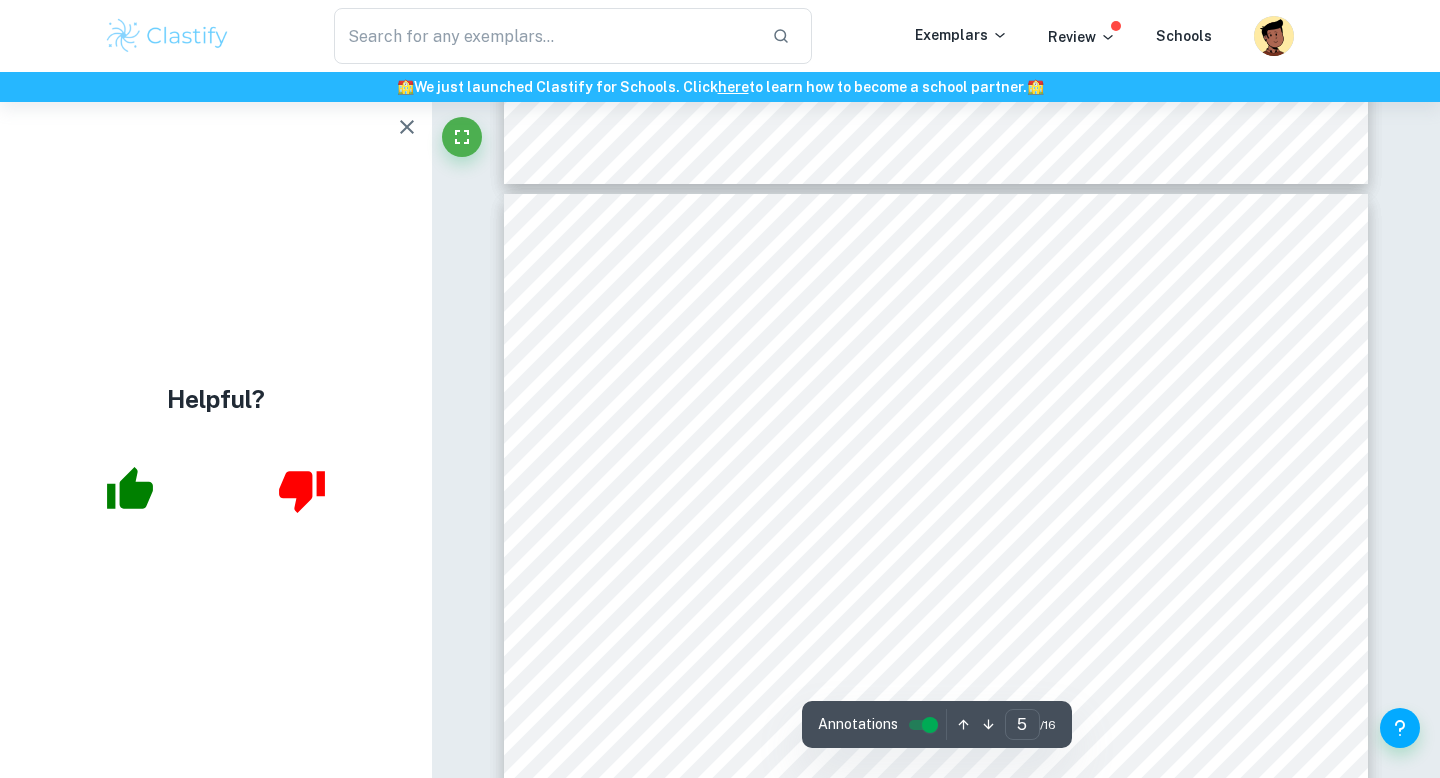 scroll, scrollTop: 4990, scrollLeft: 0, axis: vertical 